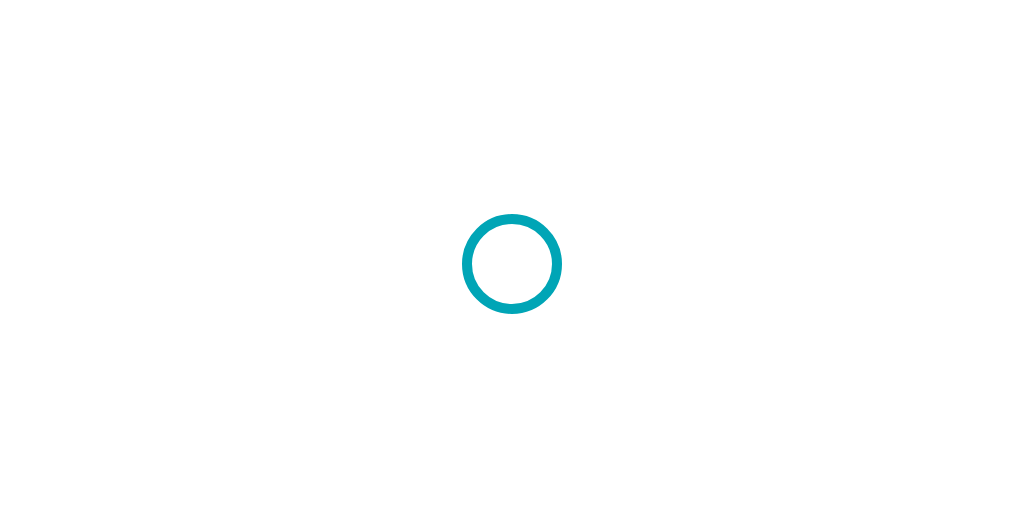 scroll, scrollTop: 0, scrollLeft: 0, axis: both 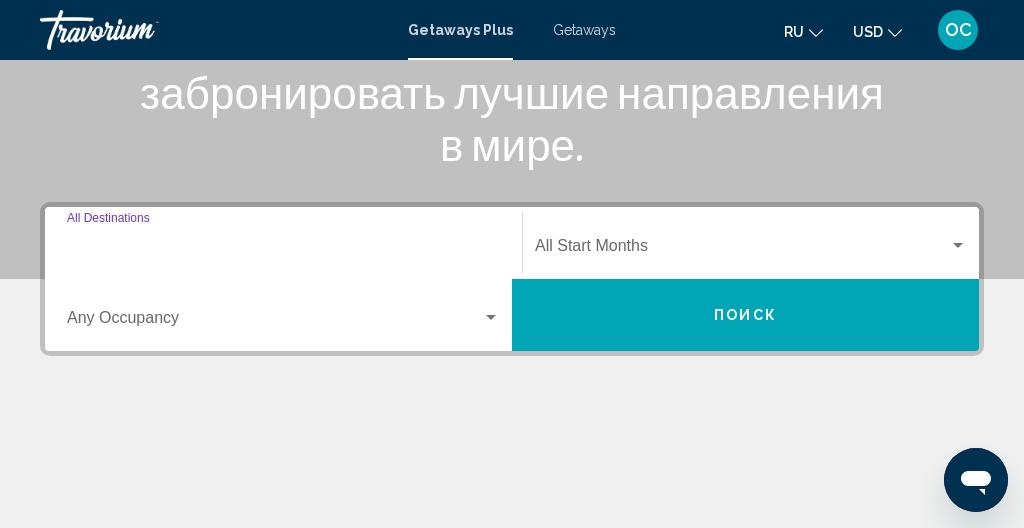 click on "Destination All Destinations" at bounding box center [283, 250] 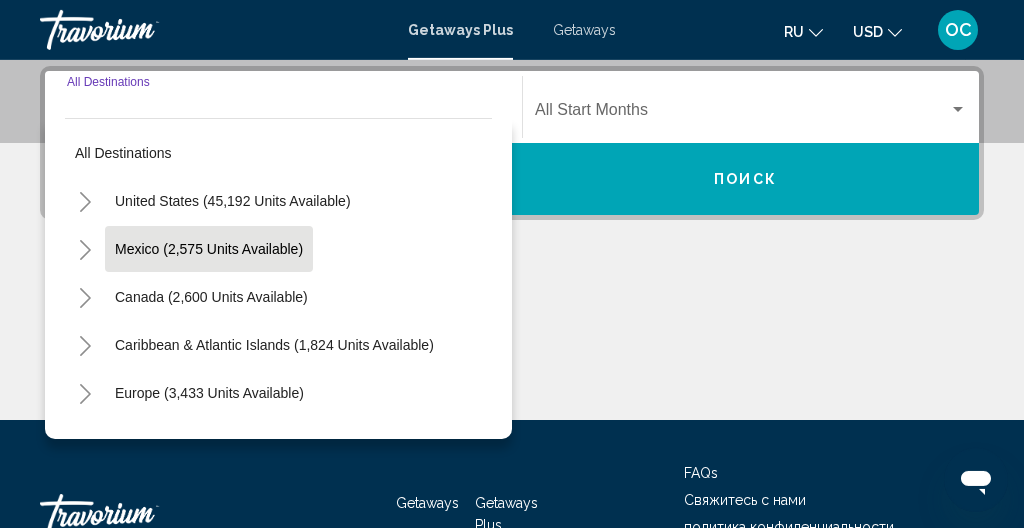 scroll, scrollTop: 458, scrollLeft: 0, axis: vertical 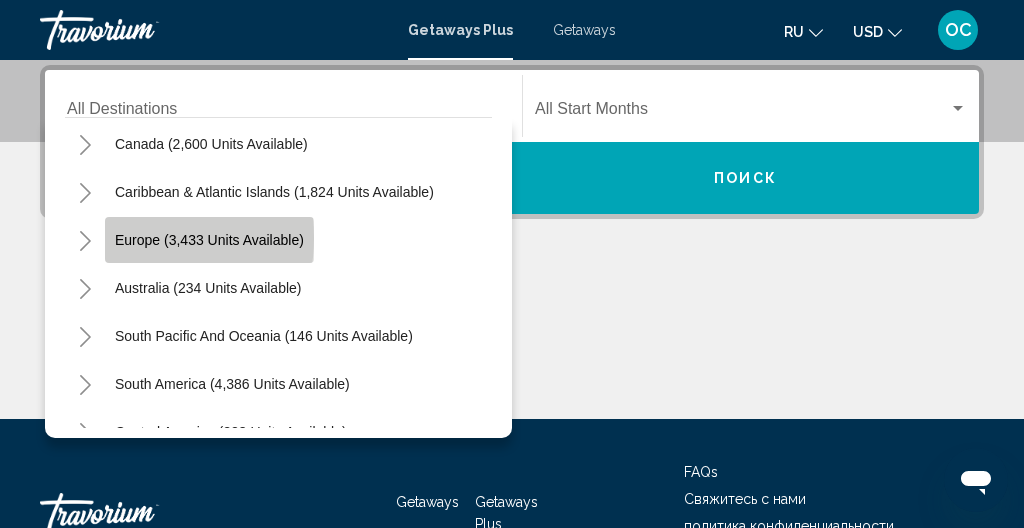 click on "Europe (3,433 units available)" 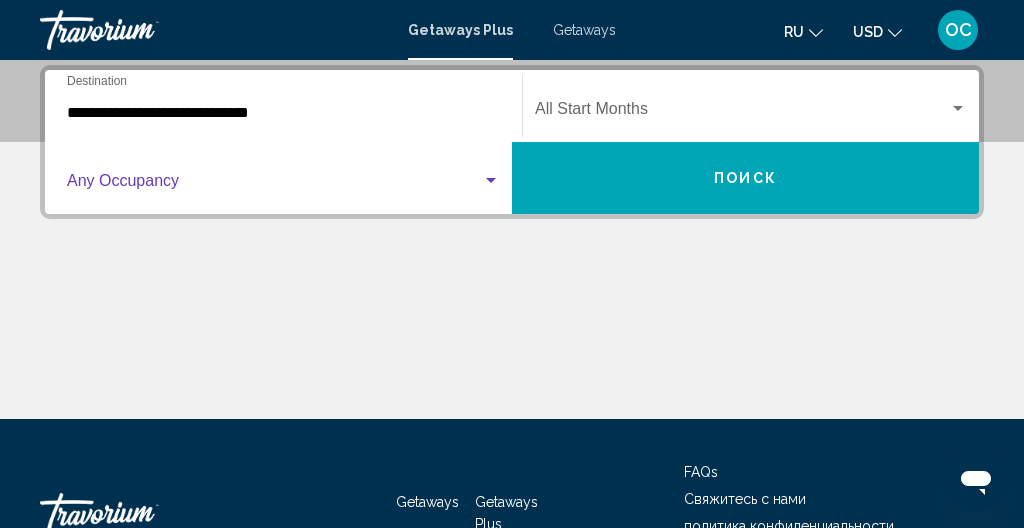 click at bounding box center (491, 181) 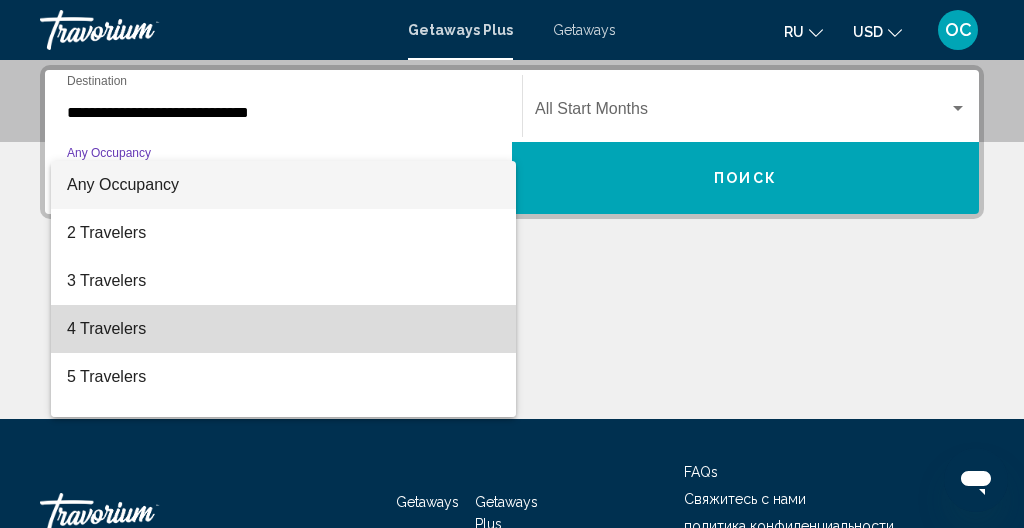 click on "4 Travelers" at bounding box center (283, 329) 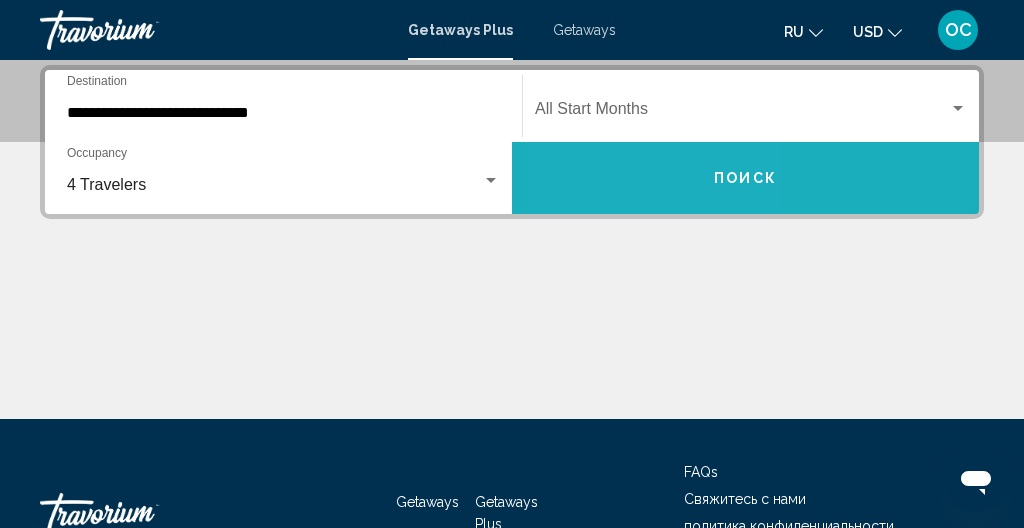 click on "Поиск" at bounding box center [745, 178] 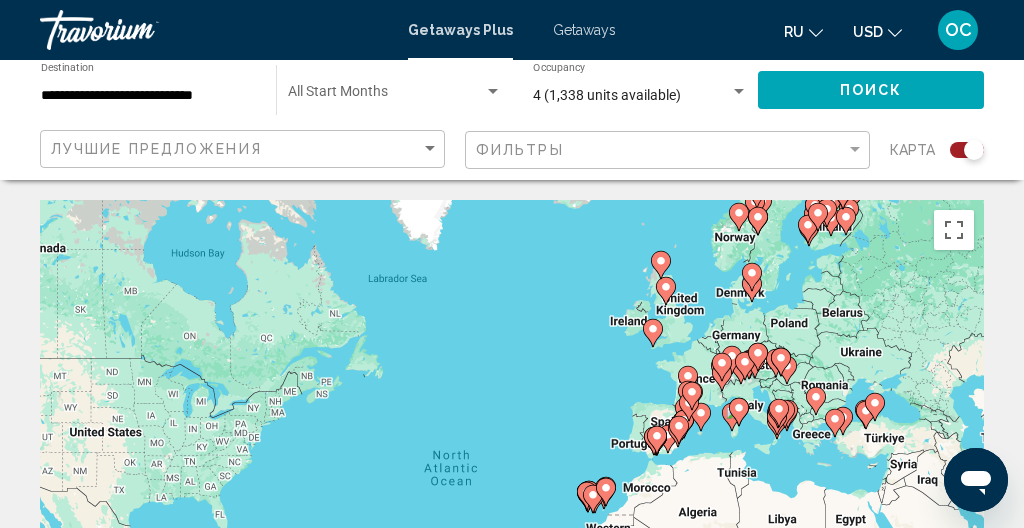click on "**********" 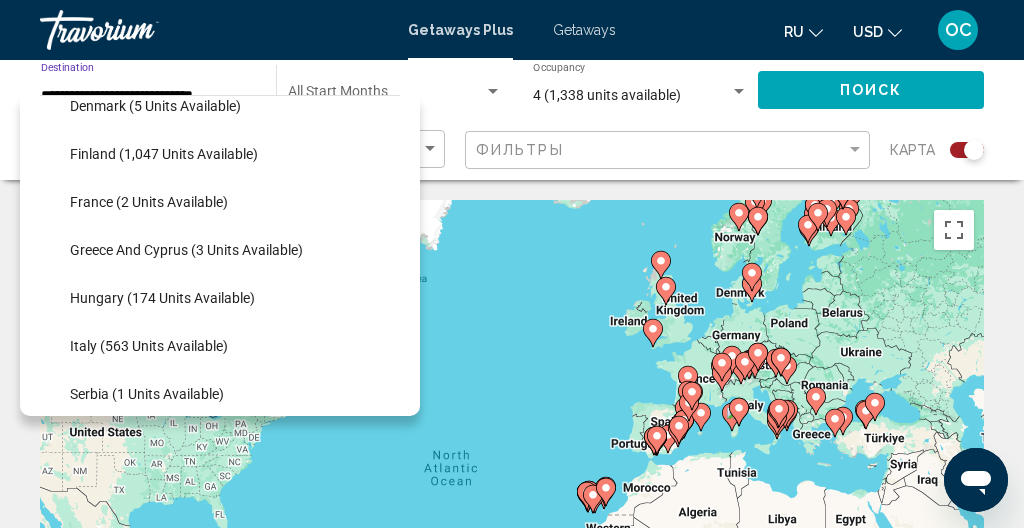 scroll, scrollTop: 459, scrollLeft: 0, axis: vertical 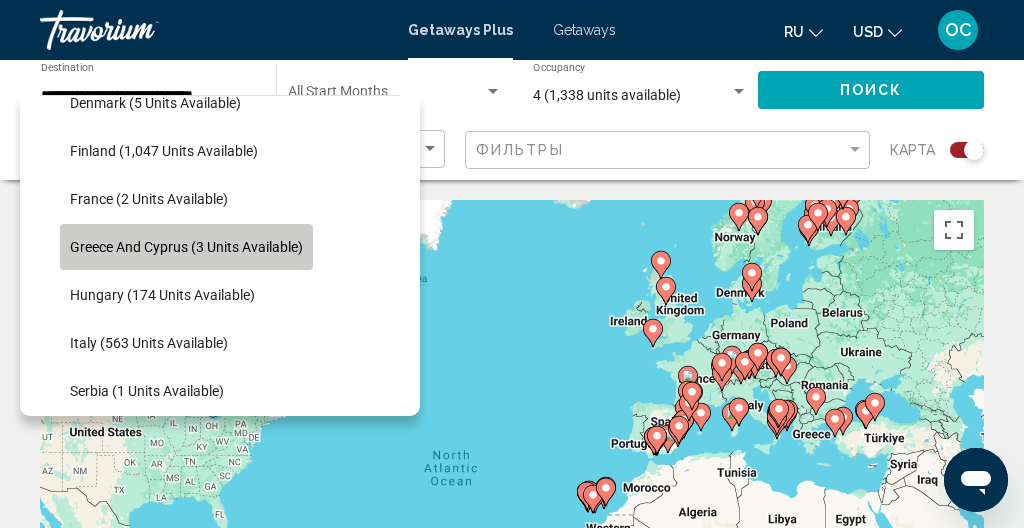 click on "Greece and Cyprus (3 units available)" 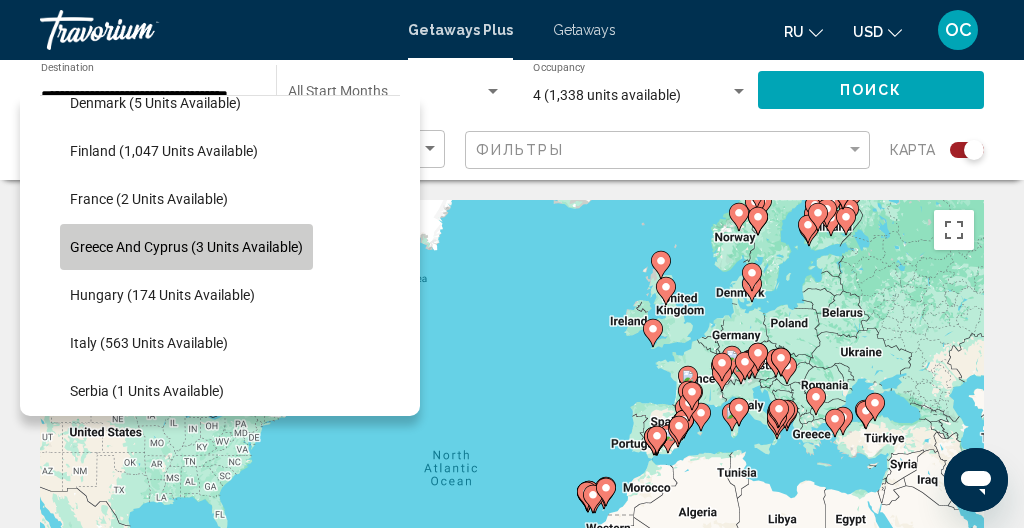 scroll, scrollTop: 0, scrollLeft: 16, axis: horizontal 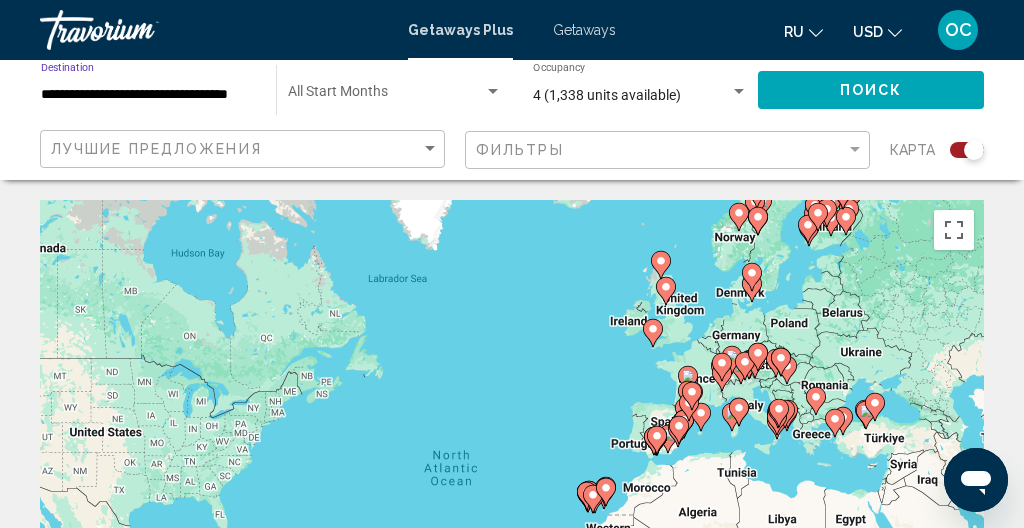 click on "**********" at bounding box center (148, 95) 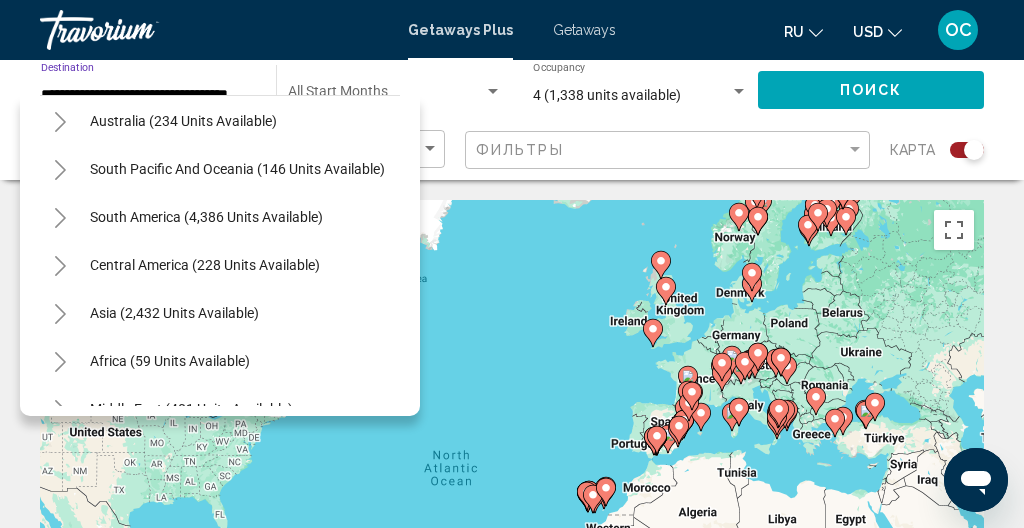 scroll, scrollTop: 1140, scrollLeft: 0, axis: vertical 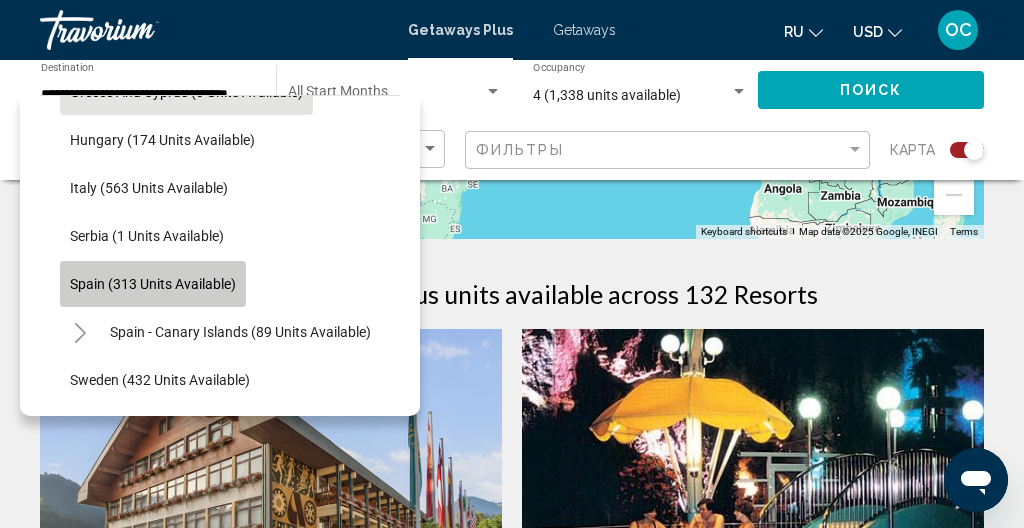 click on "Spain (313 units available)" 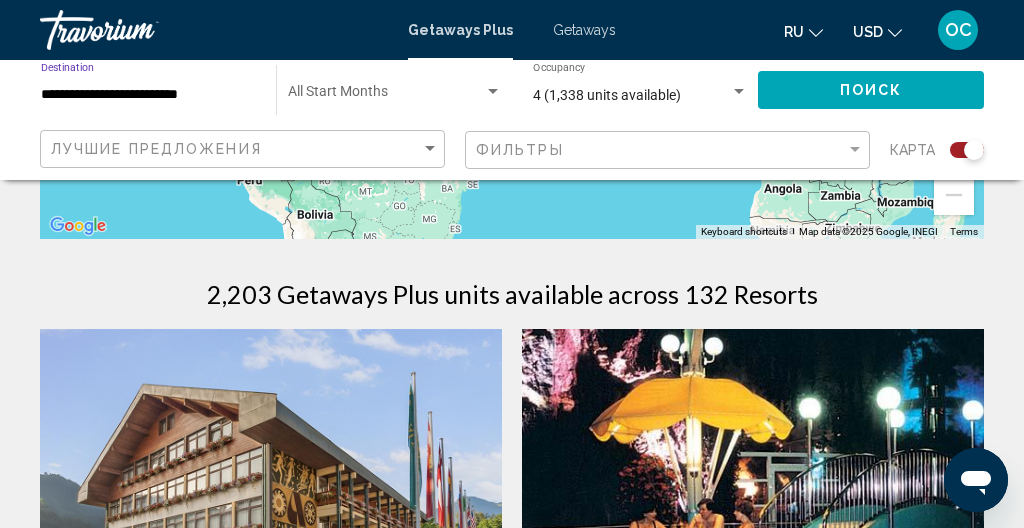 scroll, scrollTop: 0, scrollLeft: 0, axis: both 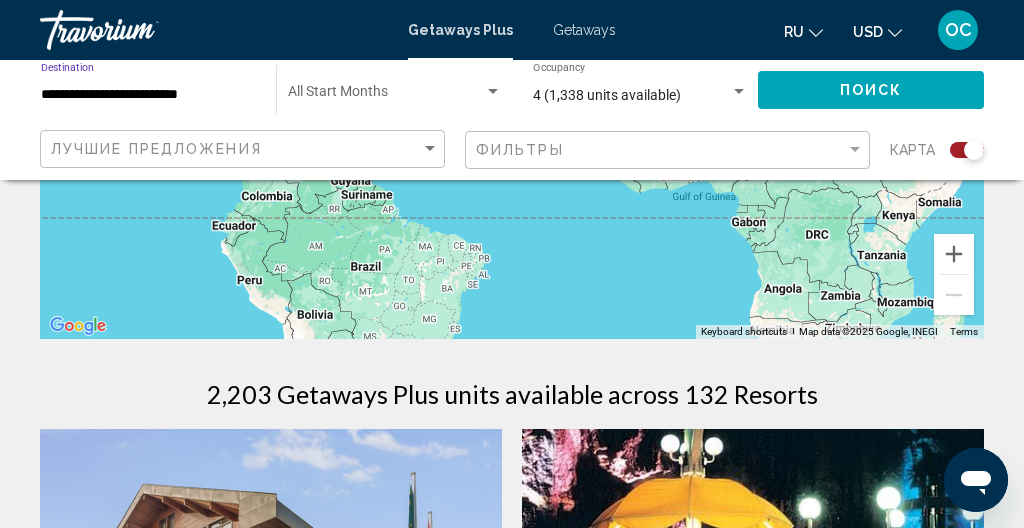 click at bounding box center [739, 91] 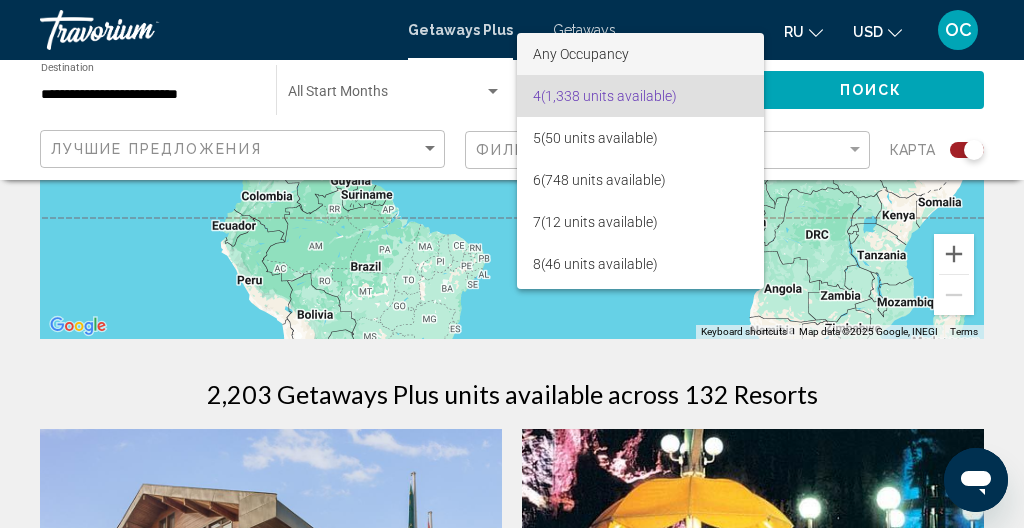 click on "Any Occupancy" at bounding box center (640, 54) 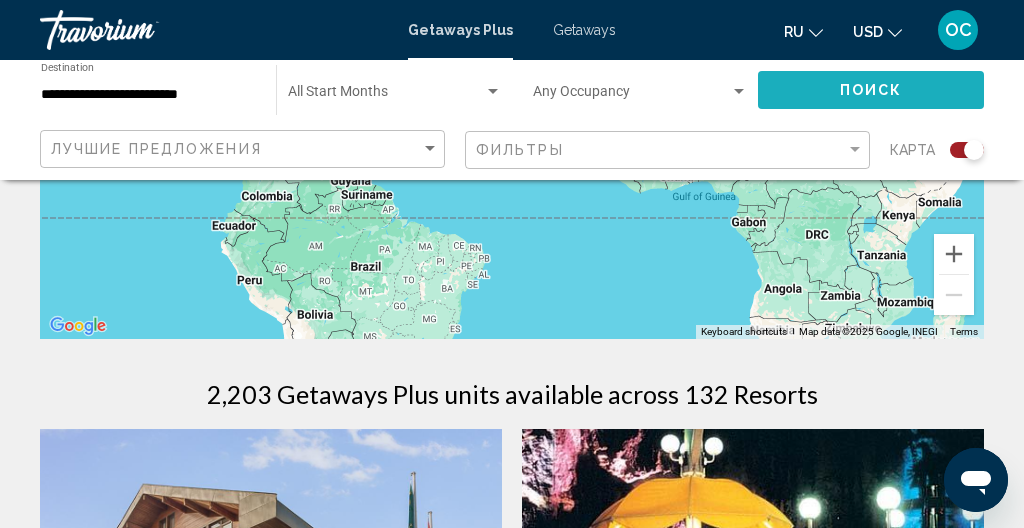 click on "Поиск" 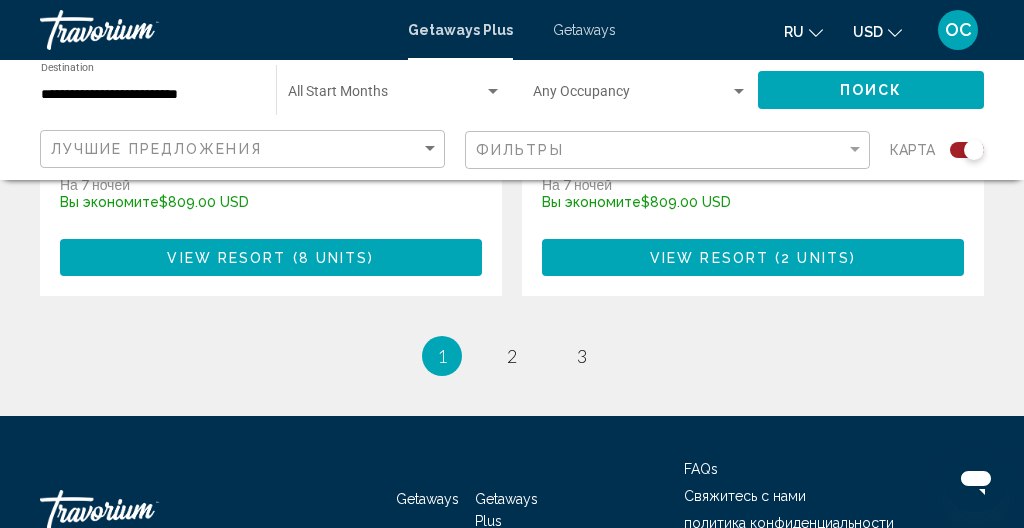 scroll, scrollTop: 4706, scrollLeft: 0, axis: vertical 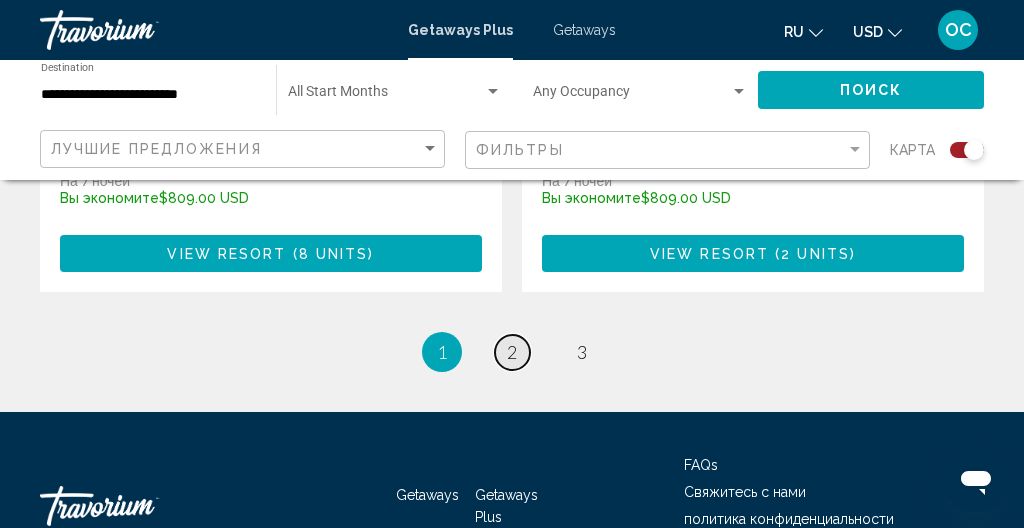 click on "2" at bounding box center [512, 352] 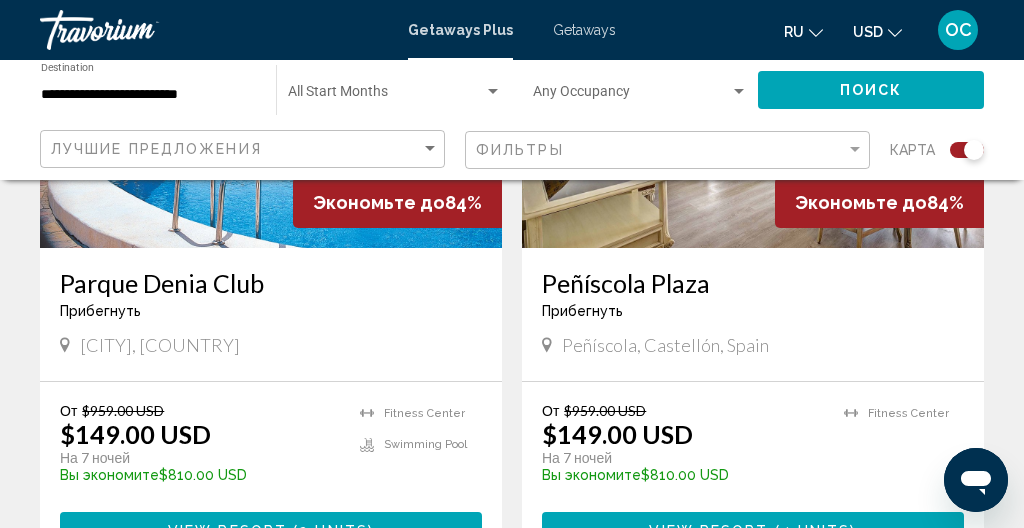 scroll, scrollTop: 3743, scrollLeft: 0, axis: vertical 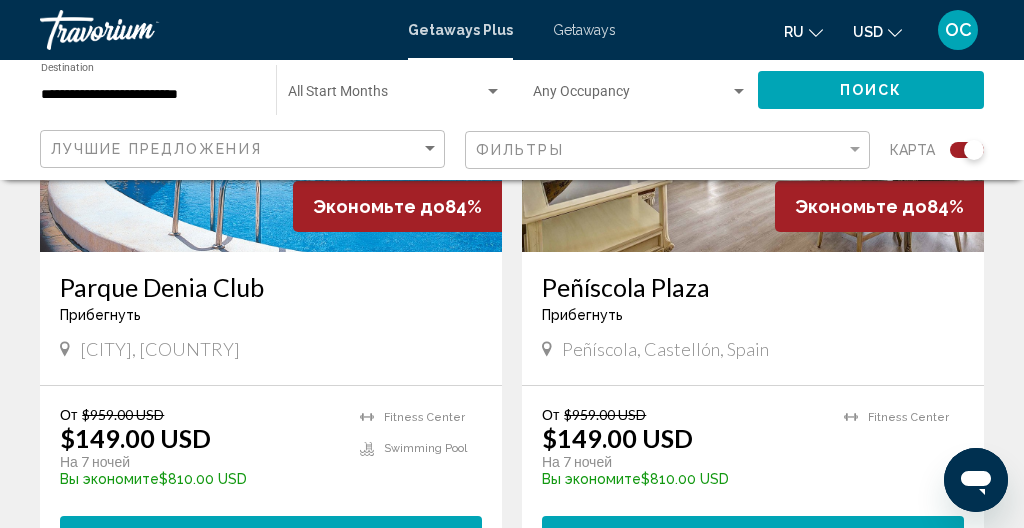 click at bounding box center (271, 92) 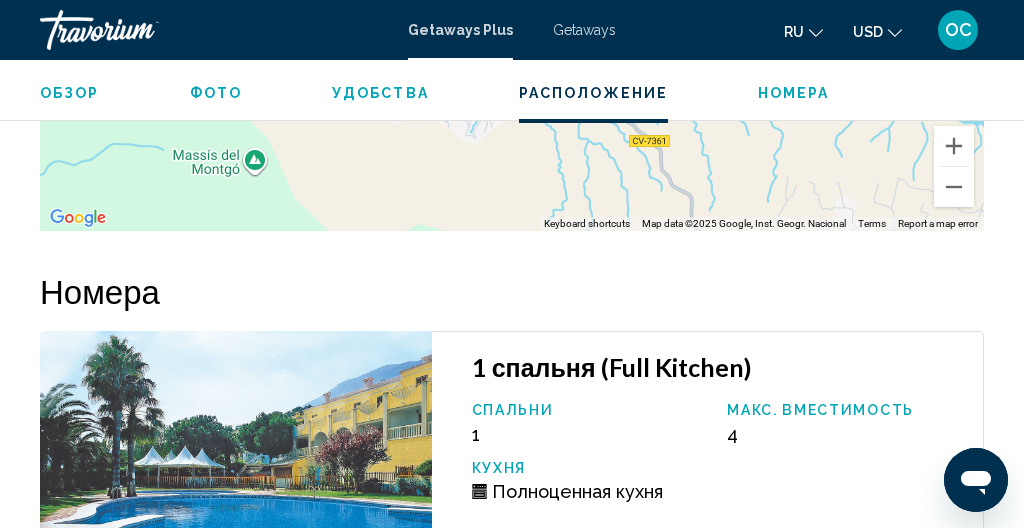 scroll, scrollTop: 3338, scrollLeft: 0, axis: vertical 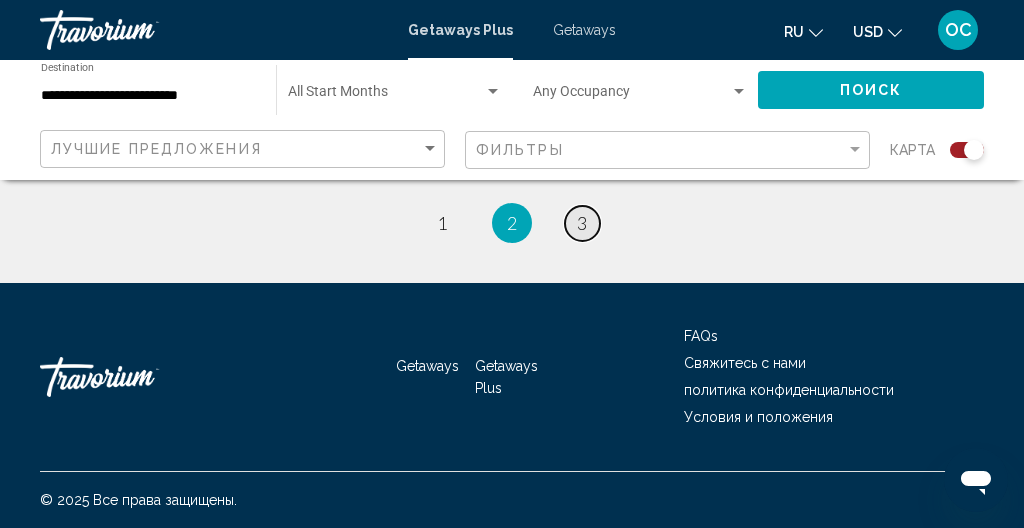 click on "3" at bounding box center [582, 223] 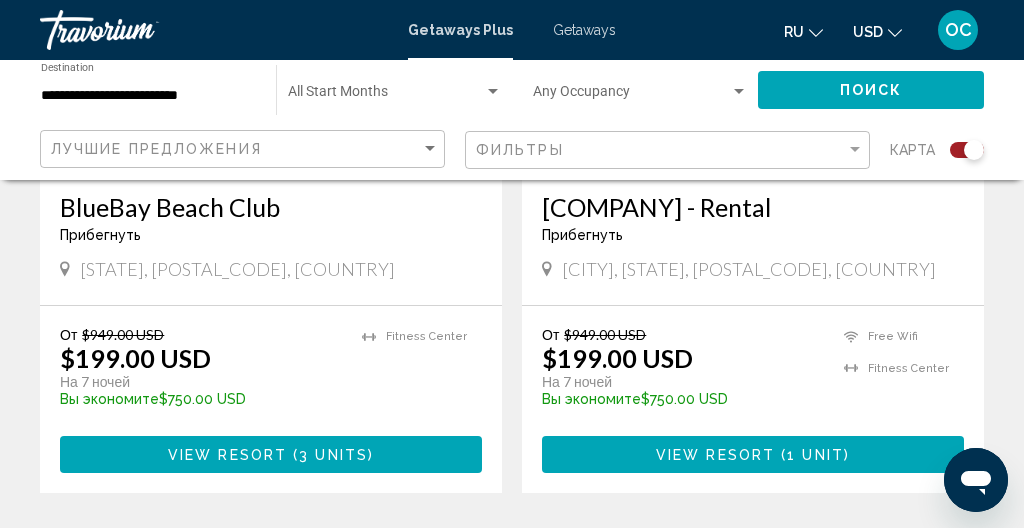 scroll, scrollTop: 2415, scrollLeft: 0, axis: vertical 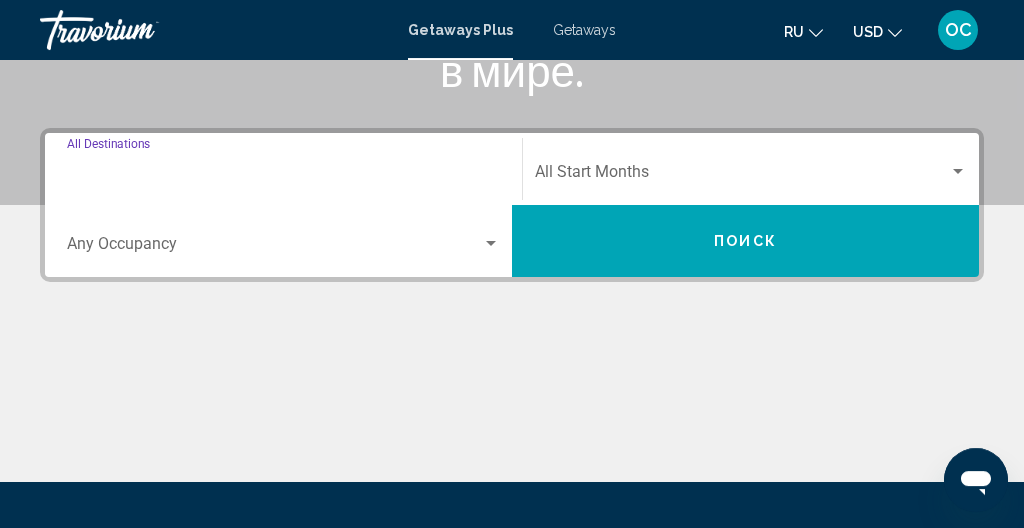 click on "Destination All Destinations" at bounding box center (283, 176) 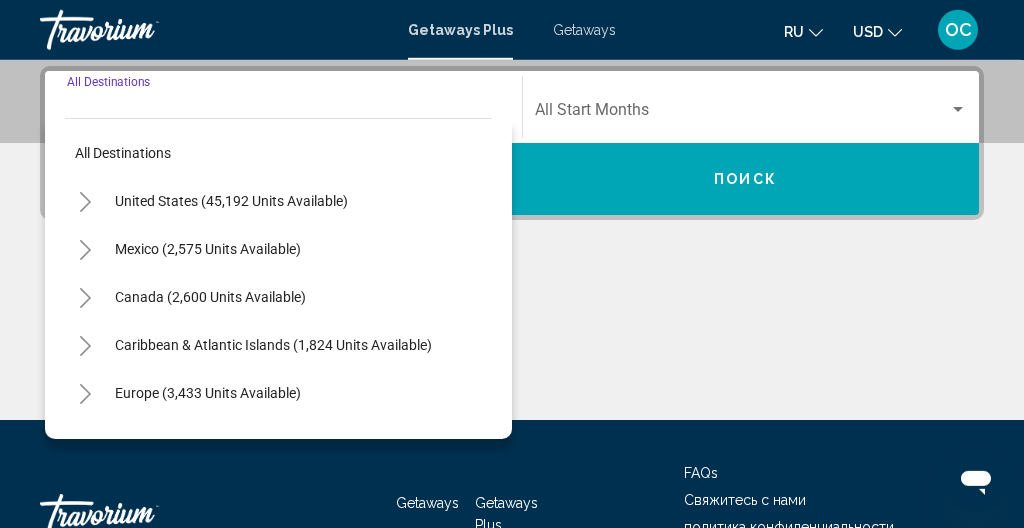 scroll, scrollTop: 458, scrollLeft: 0, axis: vertical 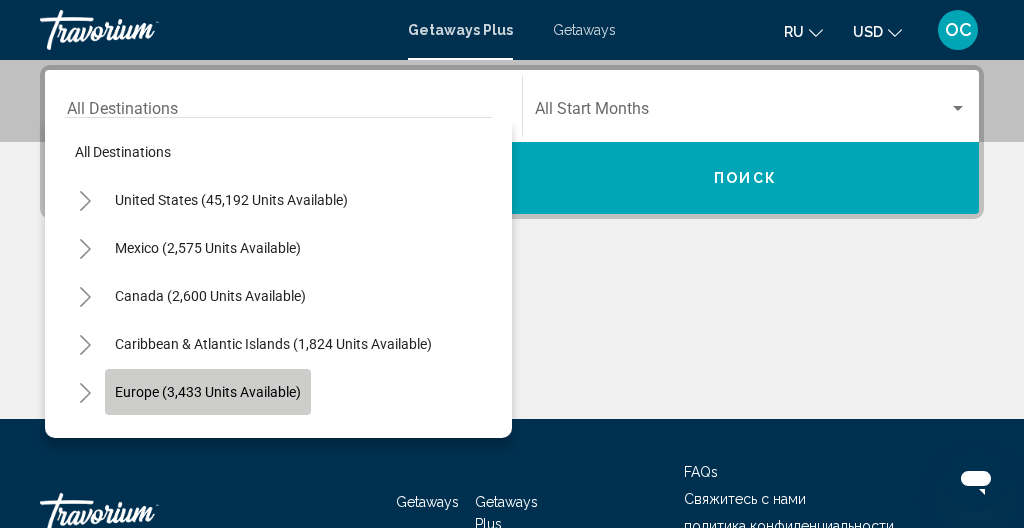 click on "Europe (3,433 units available)" 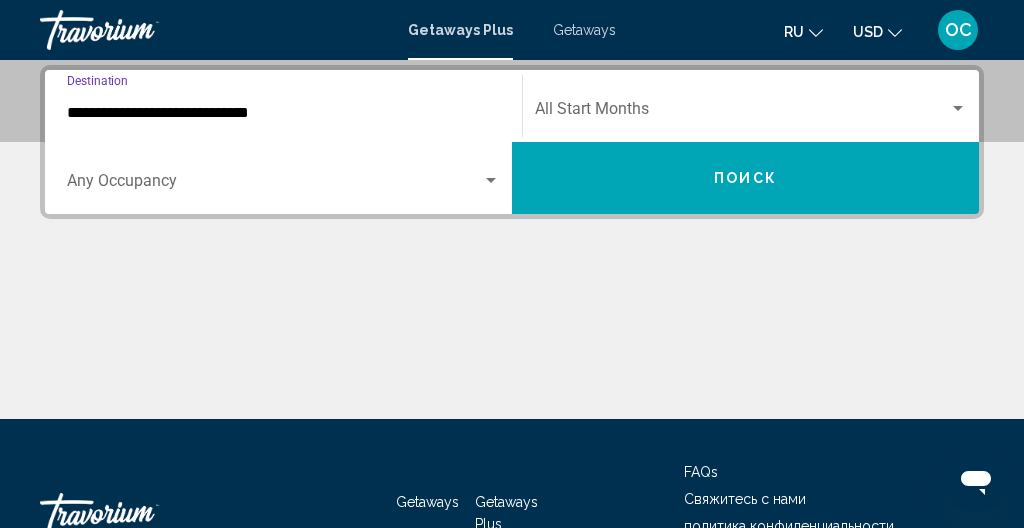 click on "**********" at bounding box center (283, 113) 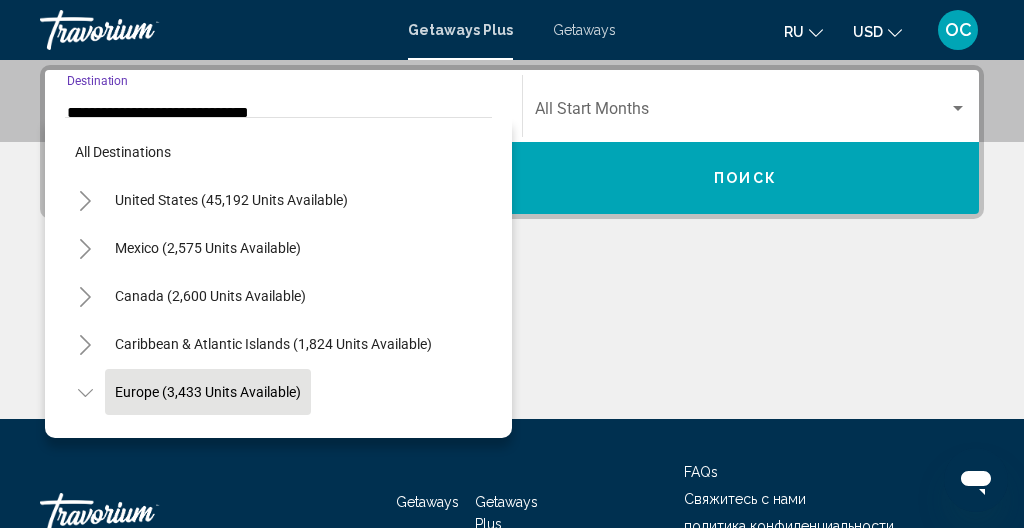 scroll, scrollTop: 467, scrollLeft: 0, axis: vertical 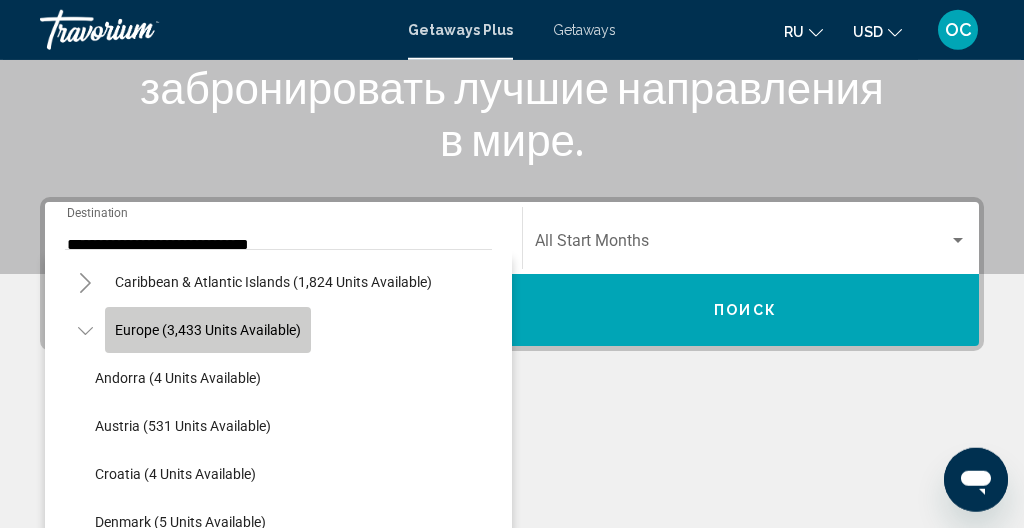 click on "Europe (3,433 units available)" 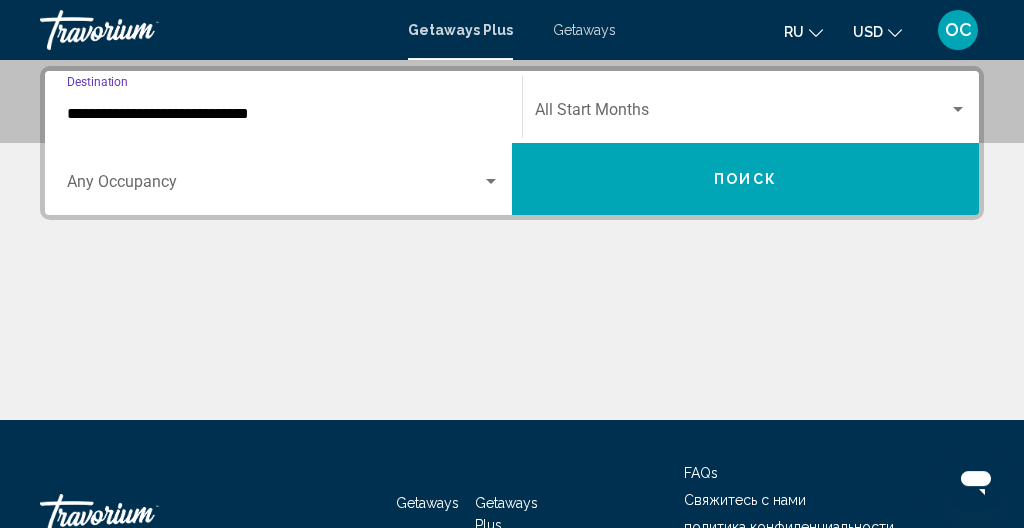 scroll, scrollTop: 458, scrollLeft: 0, axis: vertical 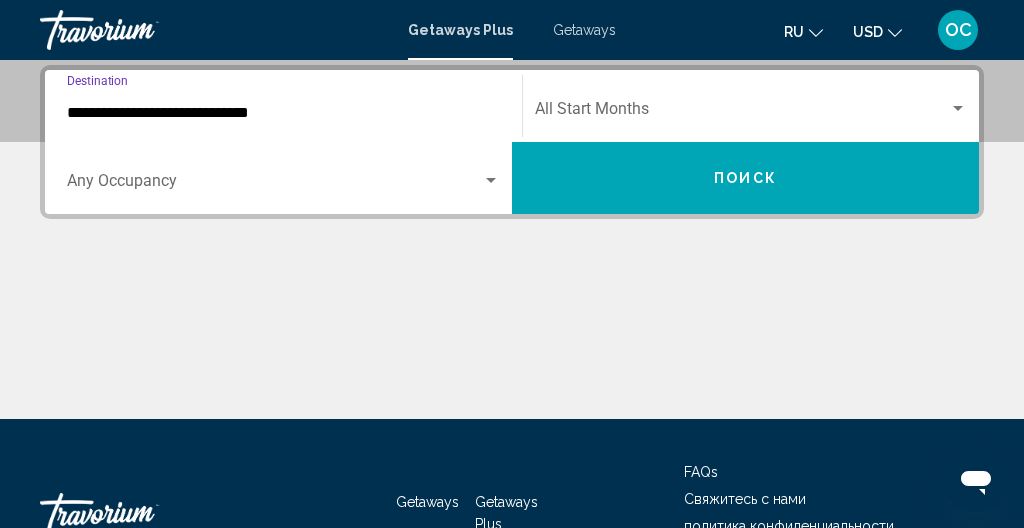 click on "**********" at bounding box center [283, 113] 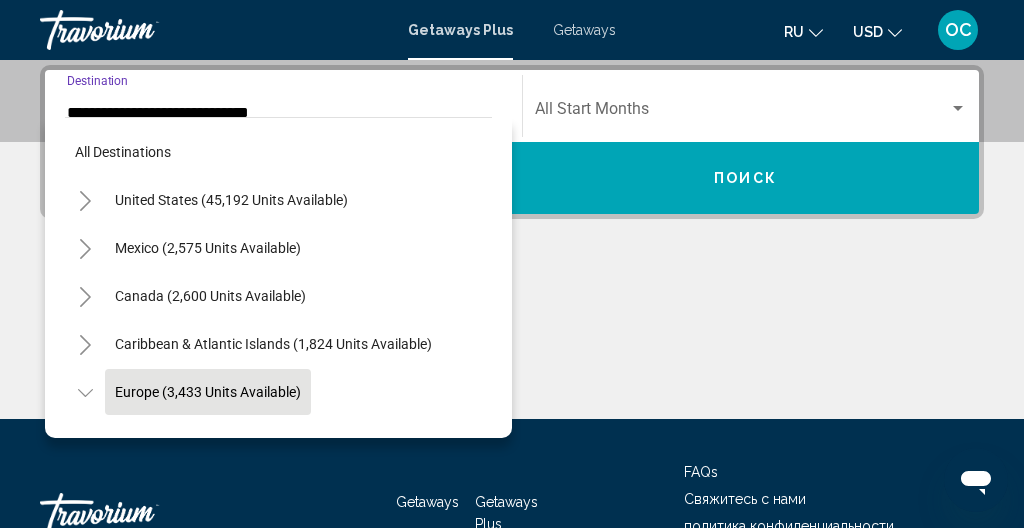 scroll, scrollTop: 467, scrollLeft: 0, axis: vertical 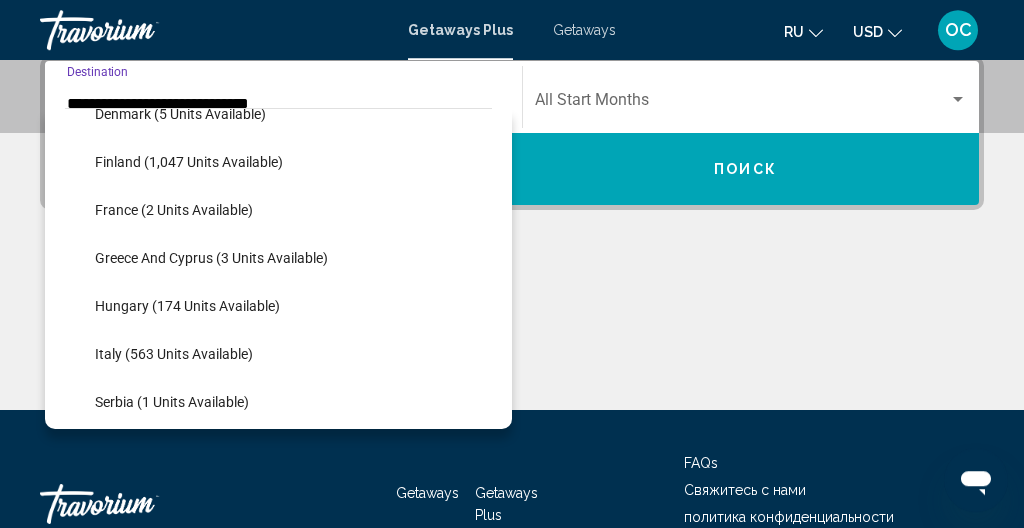 click on "Greece and Cyprus (3 units available)" 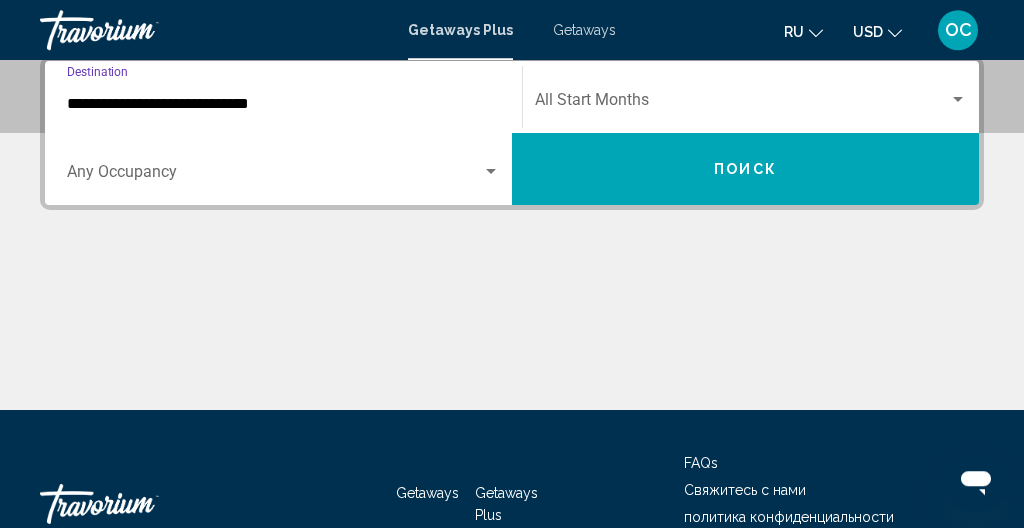 type on "**********" 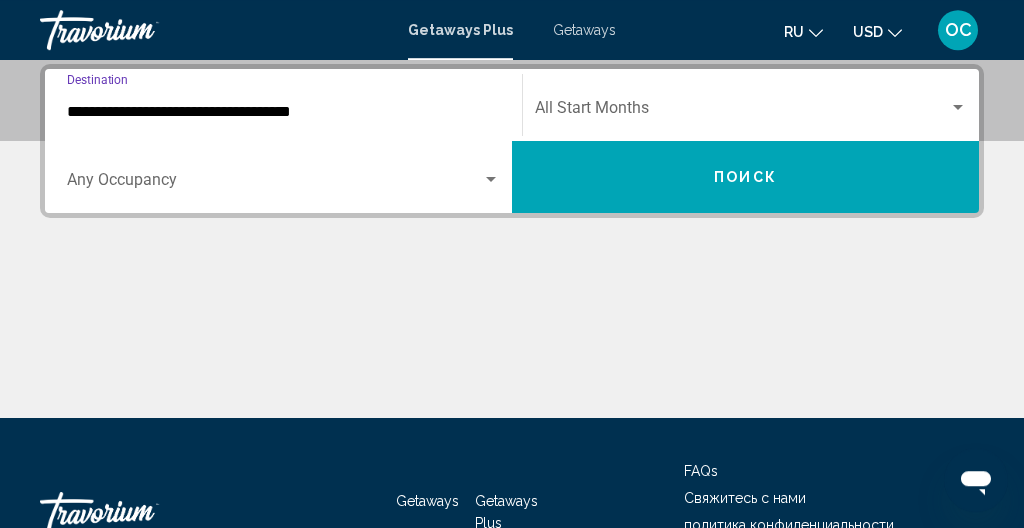 scroll, scrollTop: 458, scrollLeft: 0, axis: vertical 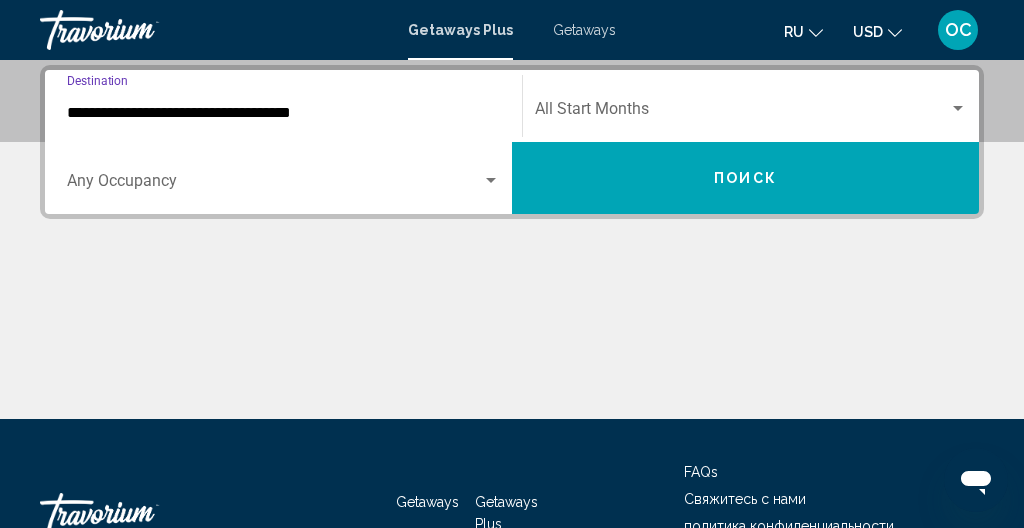 click on "Поиск" at bounding box center (745, 178) 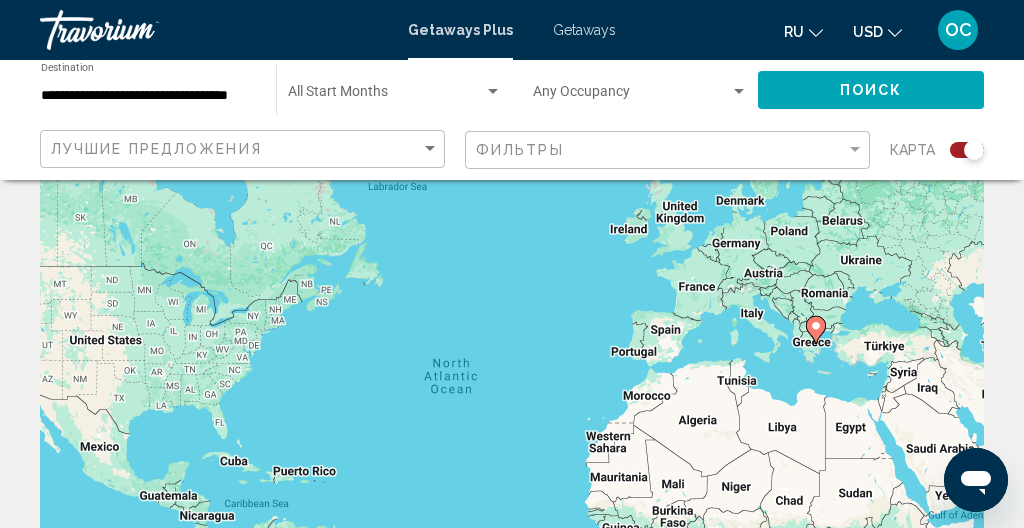 scroll, scrollTop: 90, scrollLeft: 0, axis: vertical 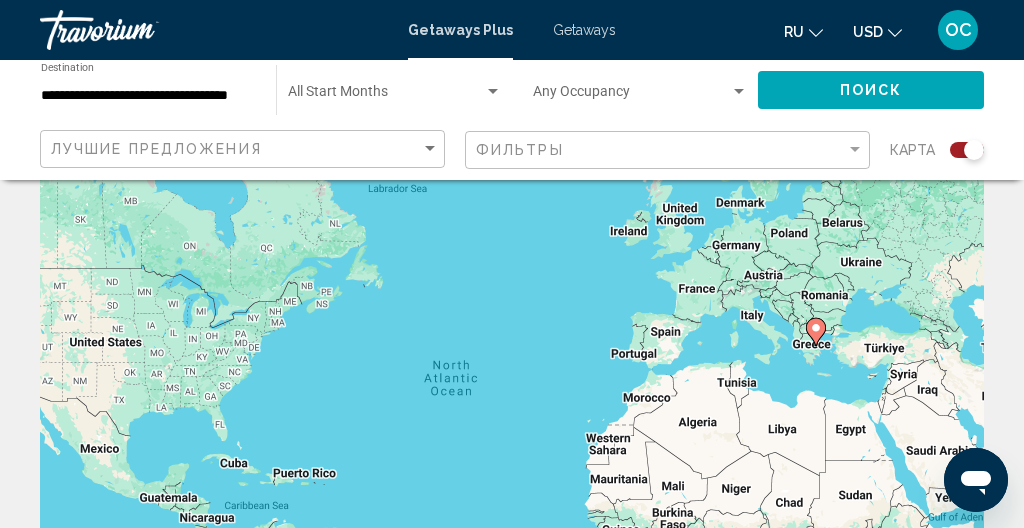 click 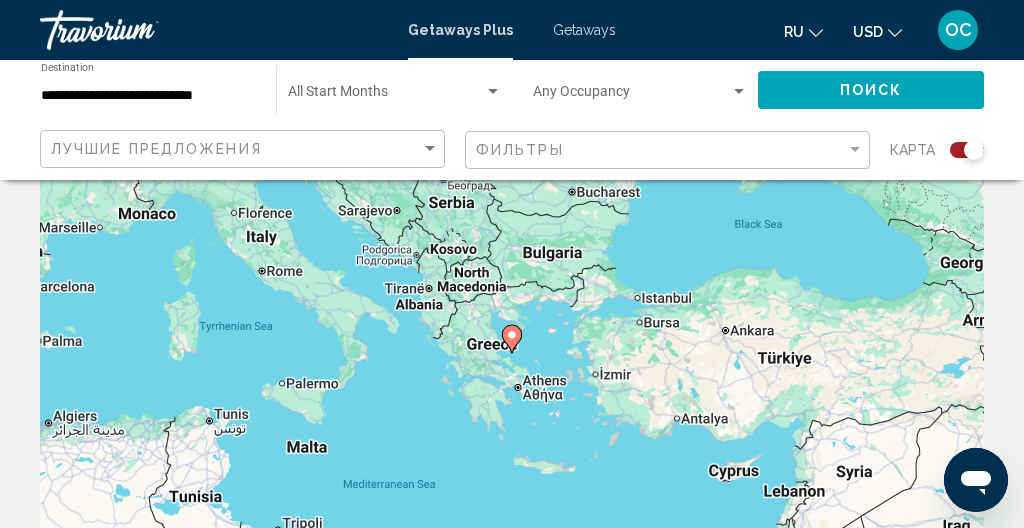 scroll, scrollTop: 147, scrollLeft: 0, axis: vertical 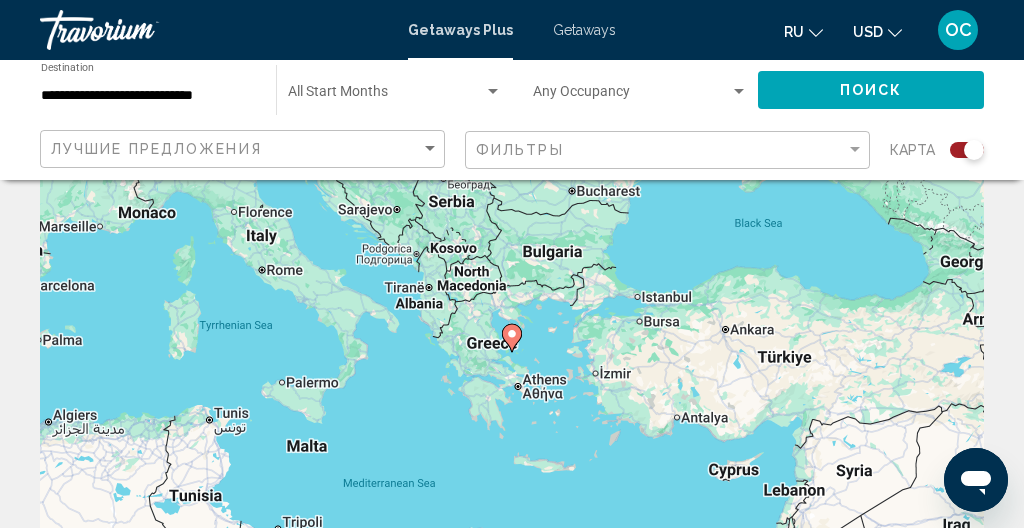 click 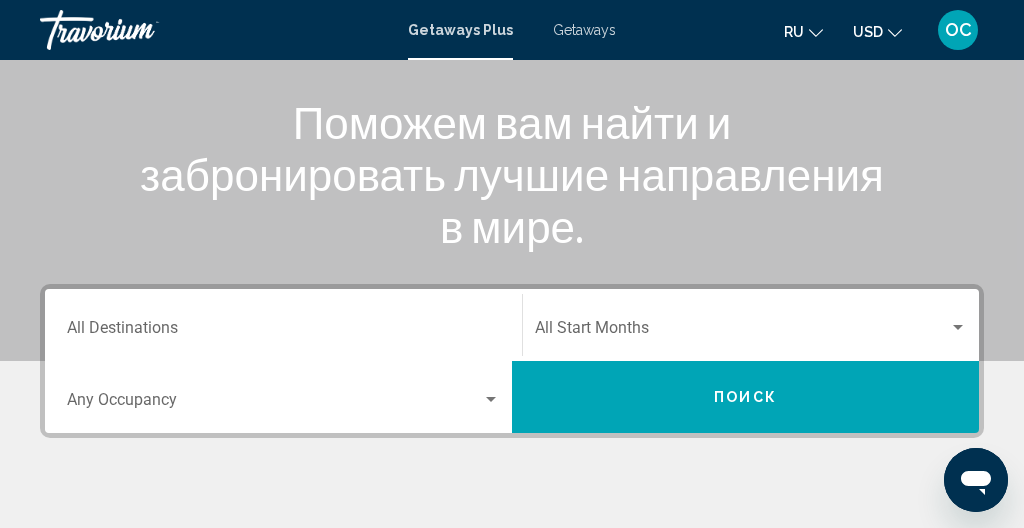 scroll, scrollTop: 217, scrollLeft: 0, axis: vertical 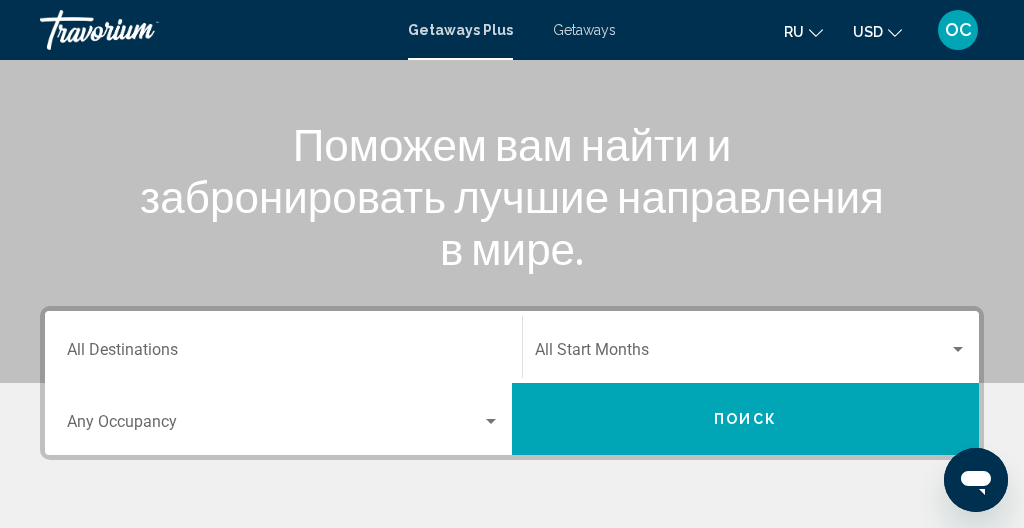 click on "Destination All Destinations" at bounding box center [283, 354] 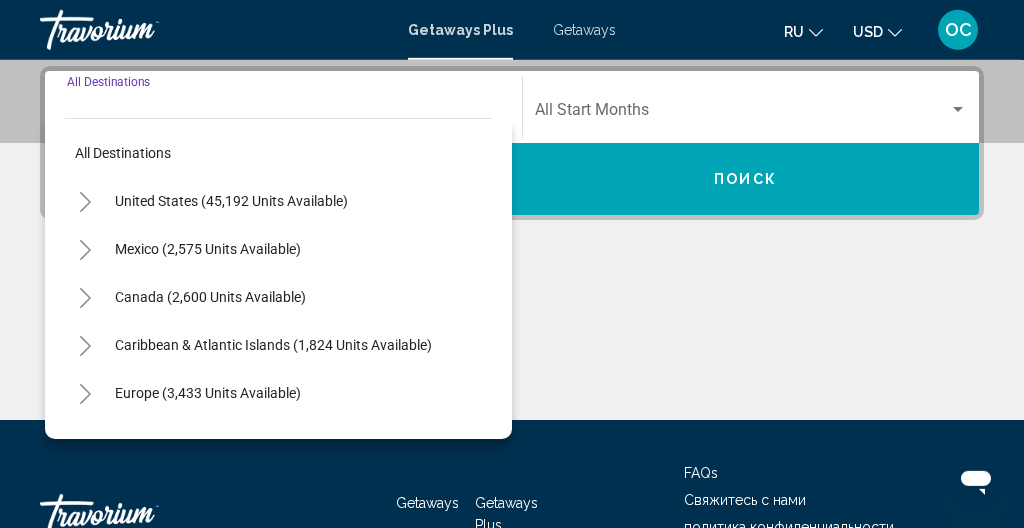 scroll, scrollTop: 458, scrollLeft: 0, axis: vertical 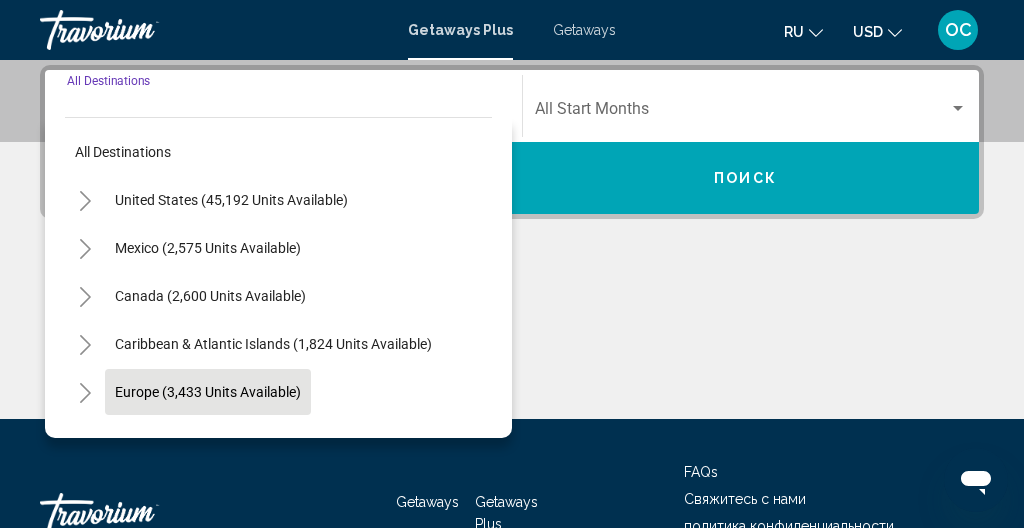 click on "Europe (3,433 units available)" at bounding box center (208, 440) 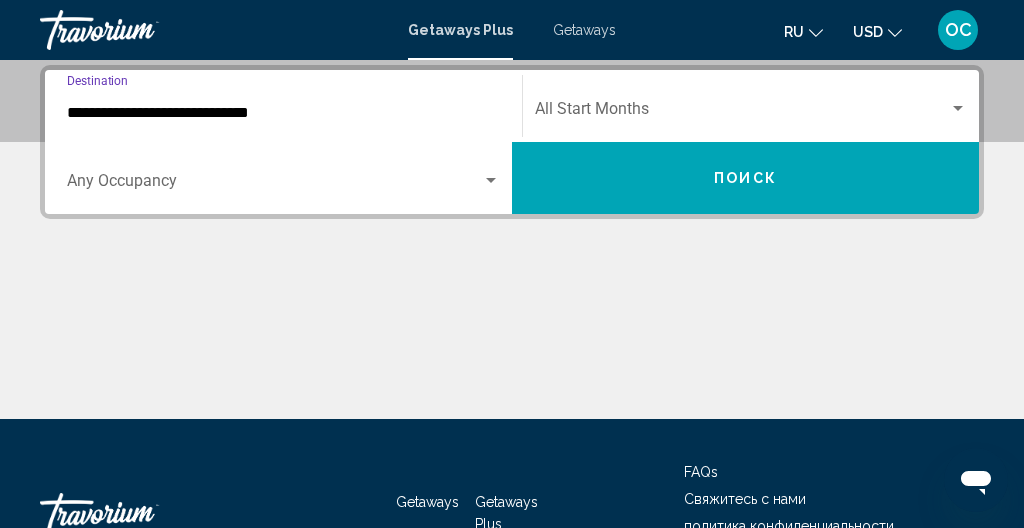 click on "**********" at bounding box center (283, 113) 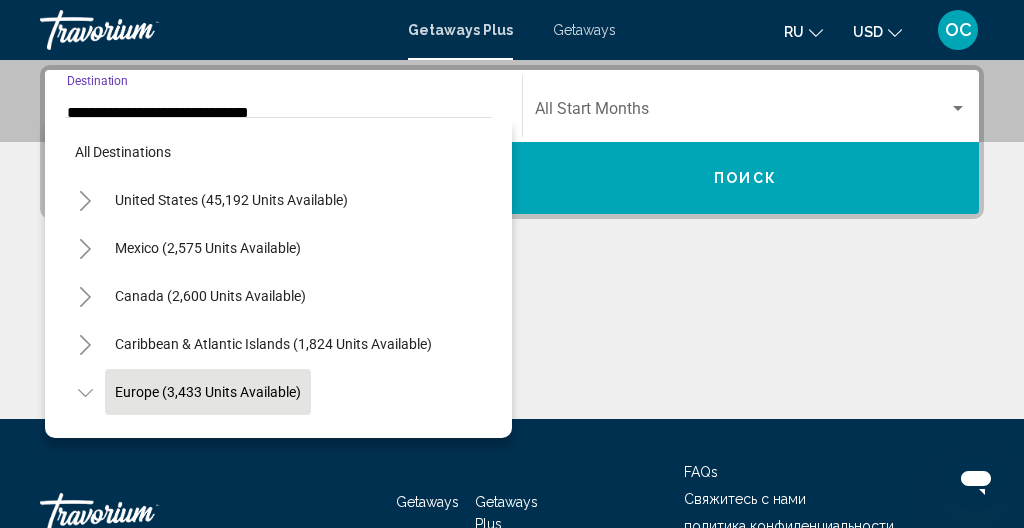 scroll, scrollTop: 467, scrollLeft: 0, axis: vertical 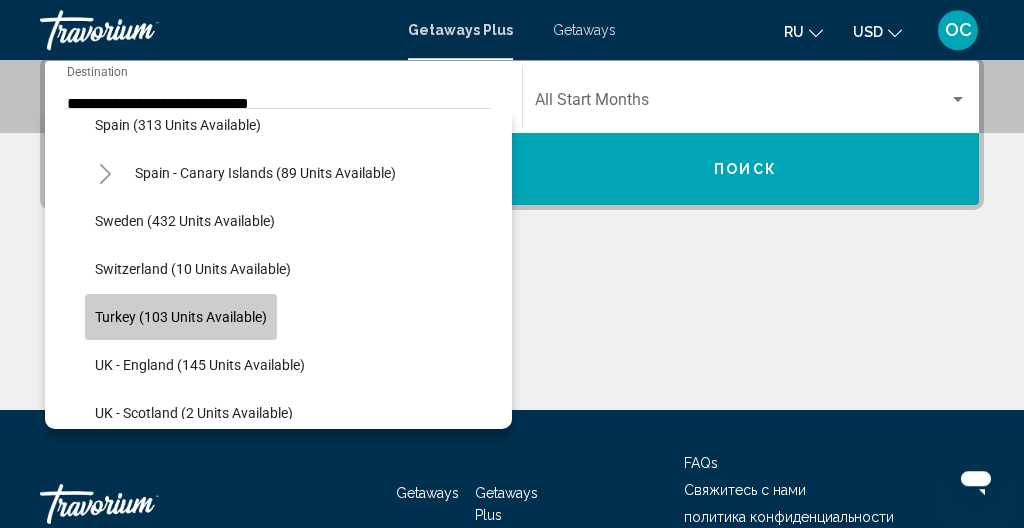 click on "Turkey (103 units available)" 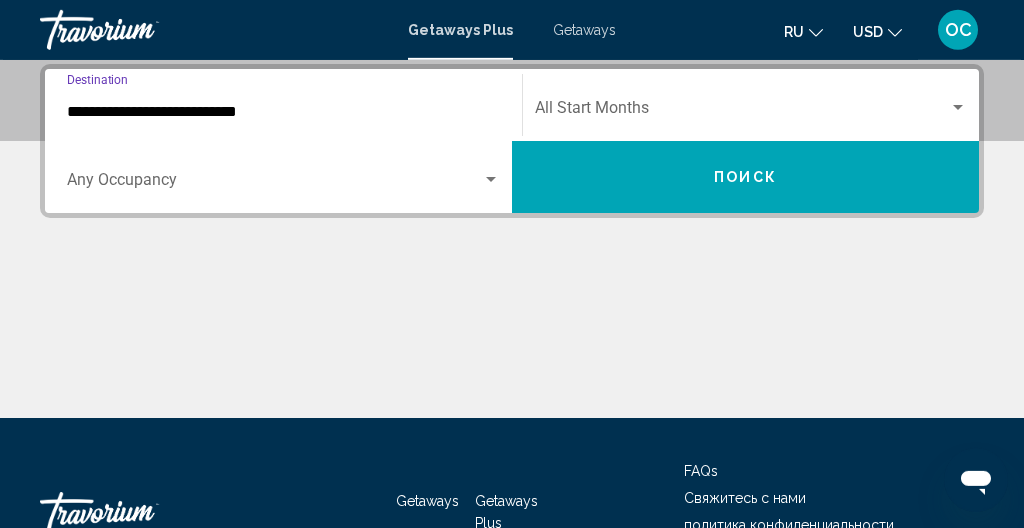 scroll, scrollTop: 458, scrollLeft: 0, axis: vertical 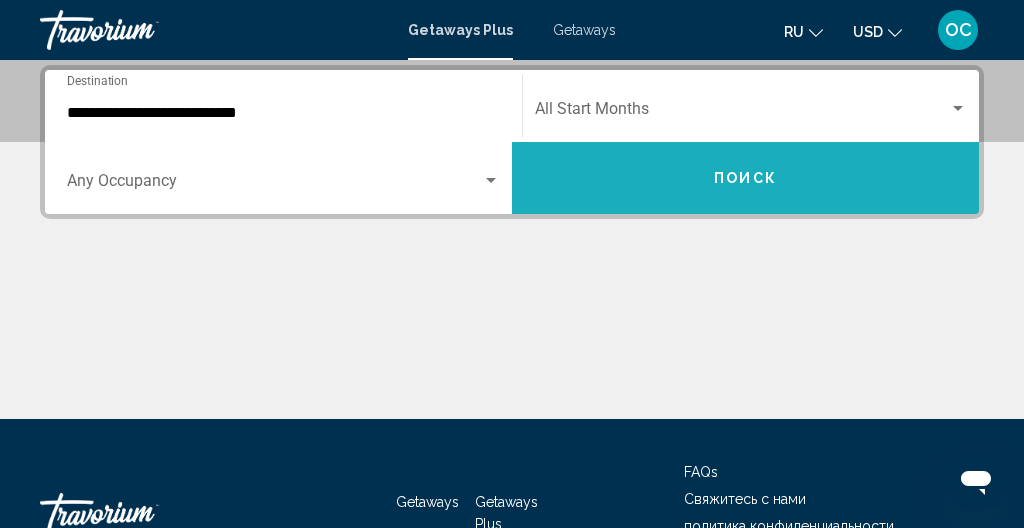 click on "Поиск" at bounding box center (745, 179) 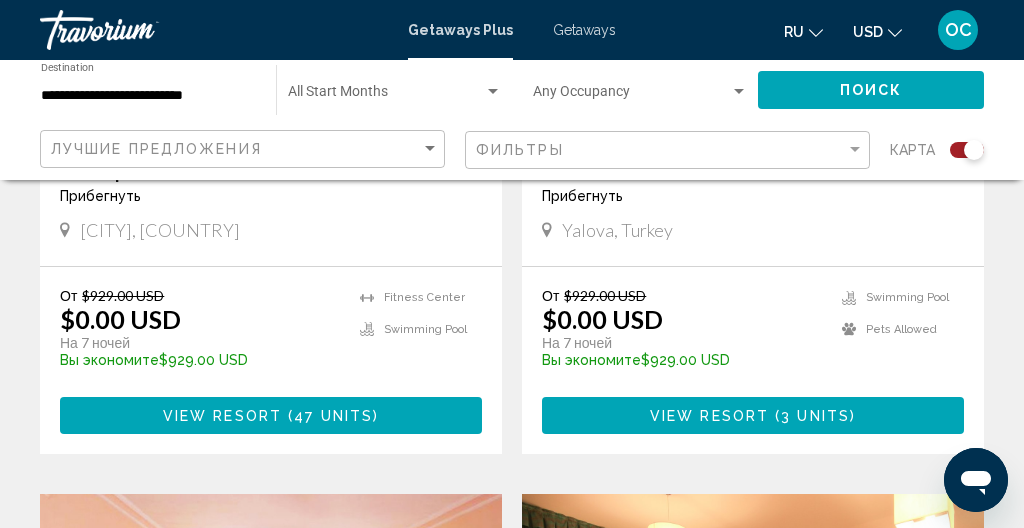 scroll, scrollTop: 1072, scrollLeft: 0, axis: vertical 